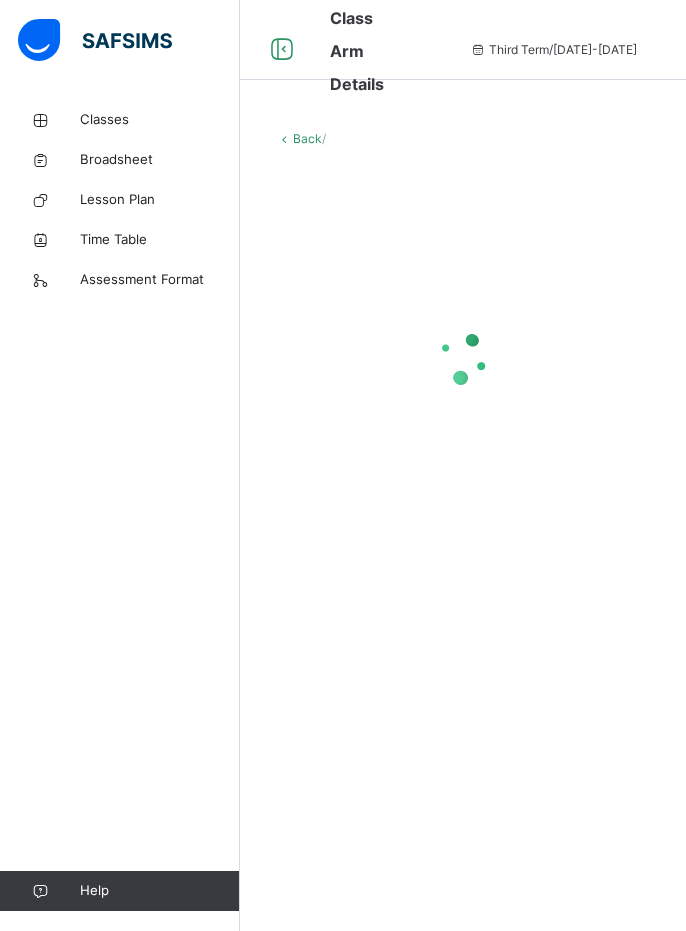 scroll, scrollTop: 0, scrollLeft: 0, axis: both 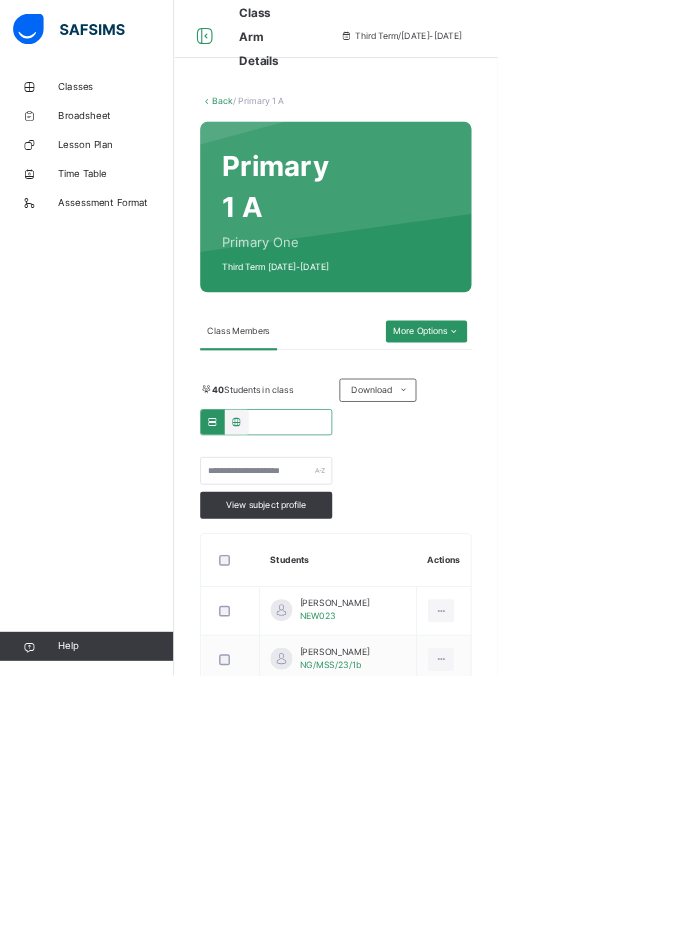 click on "Classes" at bounding box center [160, 120] 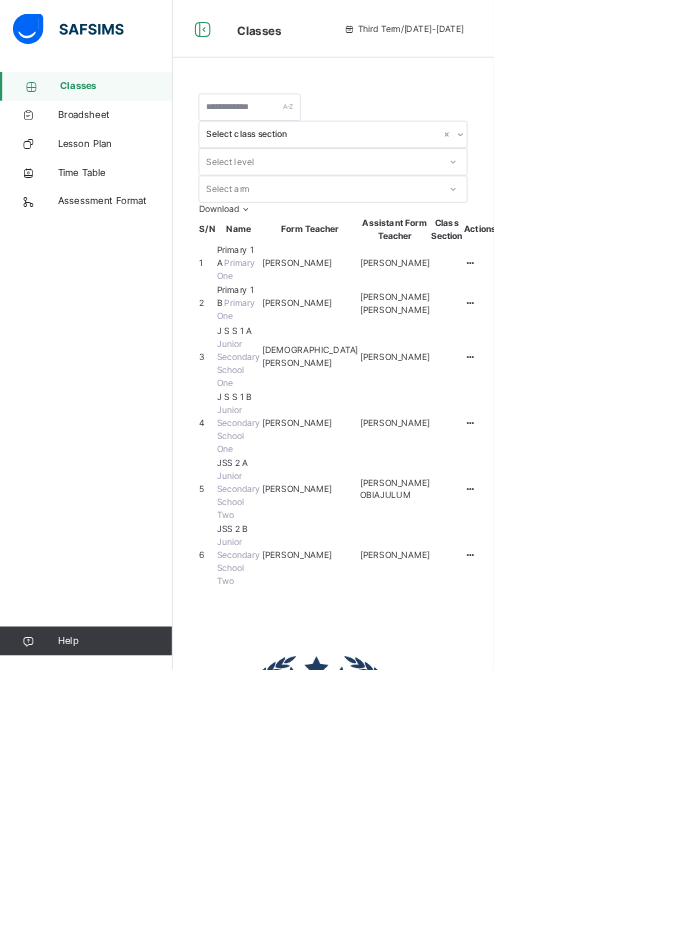 click at bounding box center [653, 365] 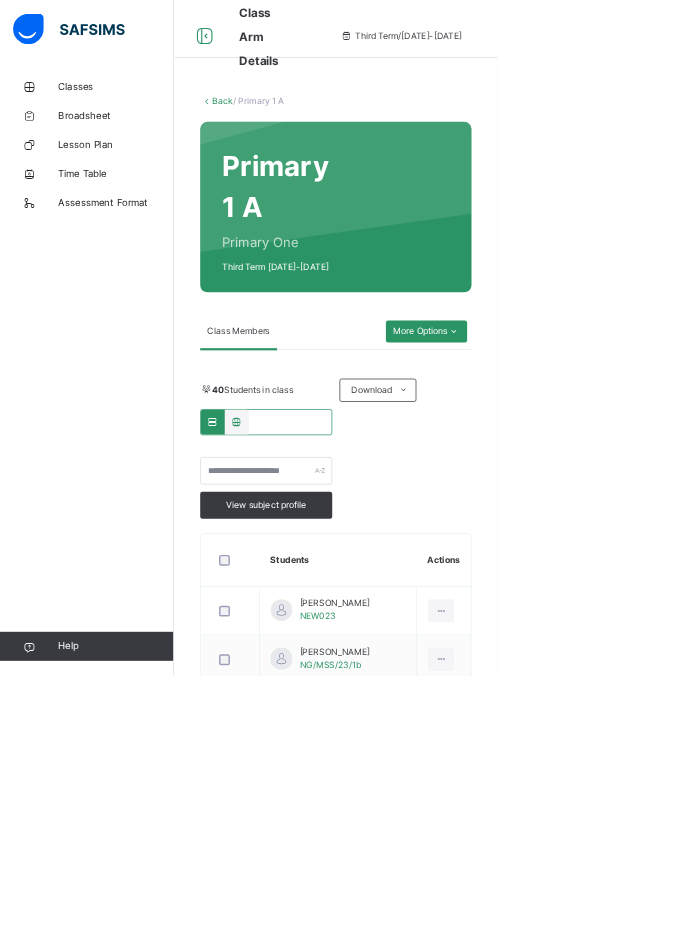 click on "40  Students in class Download Pdf Report Excel Report View subject profile UBEC MODEL SMART SCHOOL [GEOGRAPHIC_DATA] Date: [DATE] 7:47:53 am Class Members Class:  Primary 1 A   Total no. of Students:  40 Term:  Third Term Session:  [DATE]-[DATE] S/NO Admission No. Last Name First Name Other Name 1 NEW023 [PERSON_NAME] 2 NG/MSS/23/1b [PERSON_NAME]  3 N2A [PERSON_NAME]  4 P1A10 [PERSON_NAME] 5 NEW017 [PERSON_NAME] 6 0073 [PERSON_NAME] 7 NEW021 [PERSON_NAME] 8 NEW025 [PERSON_NAME] 9 P1a [PERSON_NAME] 10 0060 [PERSON_NAME] 11 2N3 [PERSON_NAME] 12 NEW020 [PERSON_NAME] 13 P1a2 [PERSON_NAME] 14 NEW018 [PERSON_NAME] 15 N14 [PERSON_NAME] [PERSON_NAME] 16 0052 [PERSON_NAME] 17 P148 [PERSON_NAME]  [PERSON_NAME] 18 Nur2a1 [PERSON_NAME] 19 Nursery 2A Idiris Haruna 20 2b3 [PERSON_NAME] 21 NG/MSS/23/22n [PERSON_NAME] 22 NEW26 [PERSON_NAME] [PERSON_NAME] 23 2b5 [PERSON_NAME] [PERSON_NAME]  24 221 [PERSON_NAME]  25 NEW022 [PERSON_NAME] 26 NEWO19 [PERSON_NAME]" at bounding box center [463, 2057] 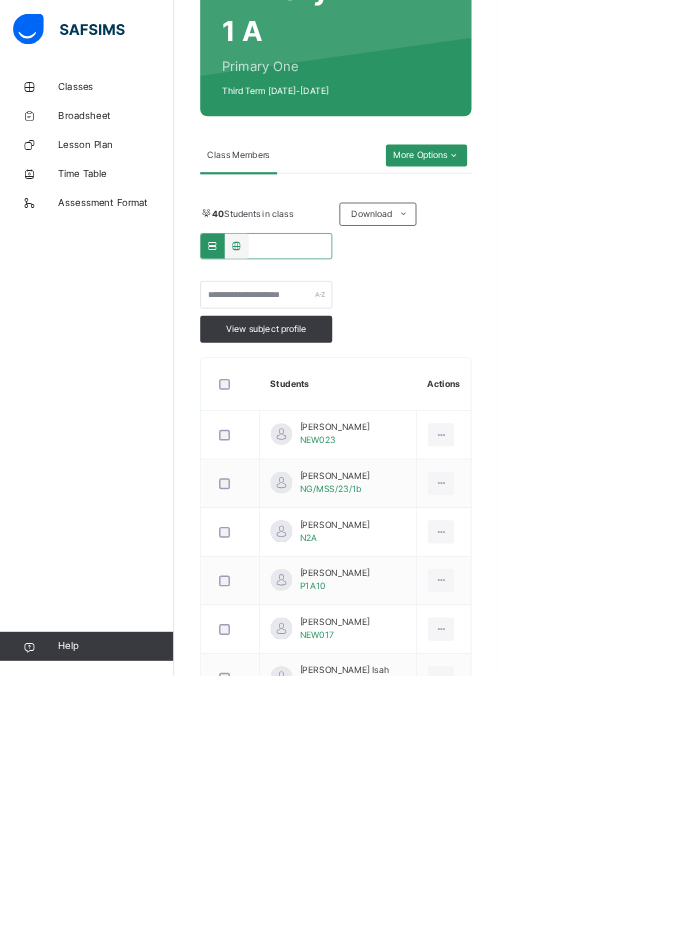 click on "More Options" at bounding box center [588, 214] 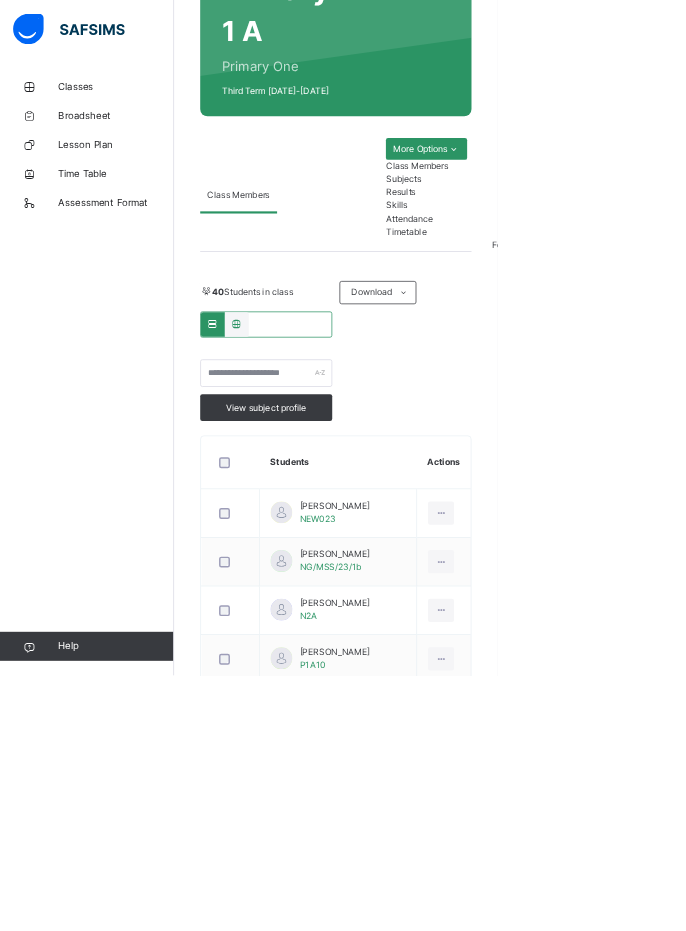 click on "More Options" at bounding box center [588, 205] 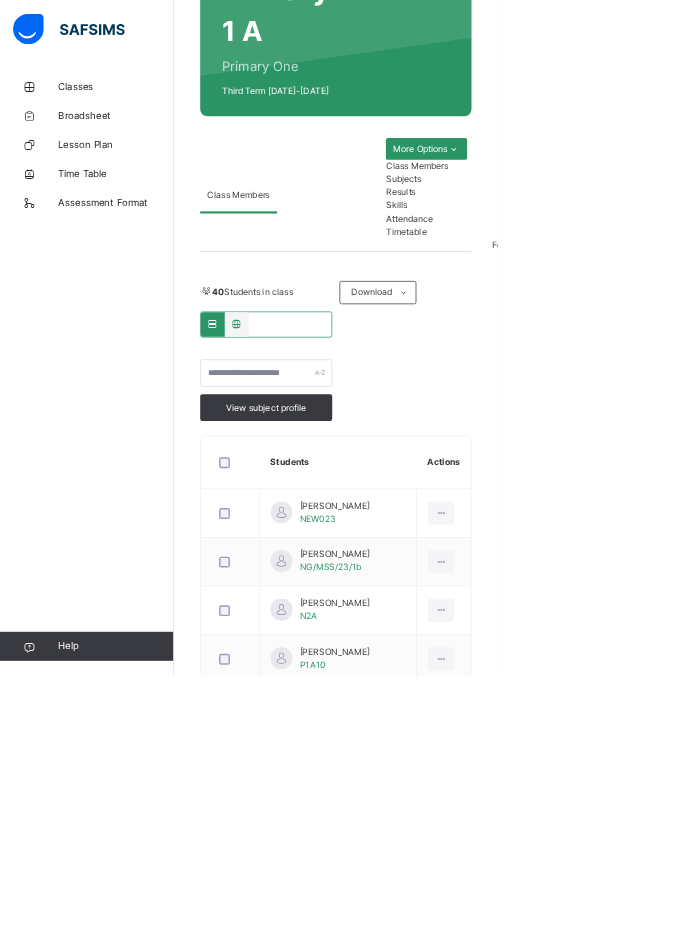 click on "More Options" at bounding box center [588, 205] 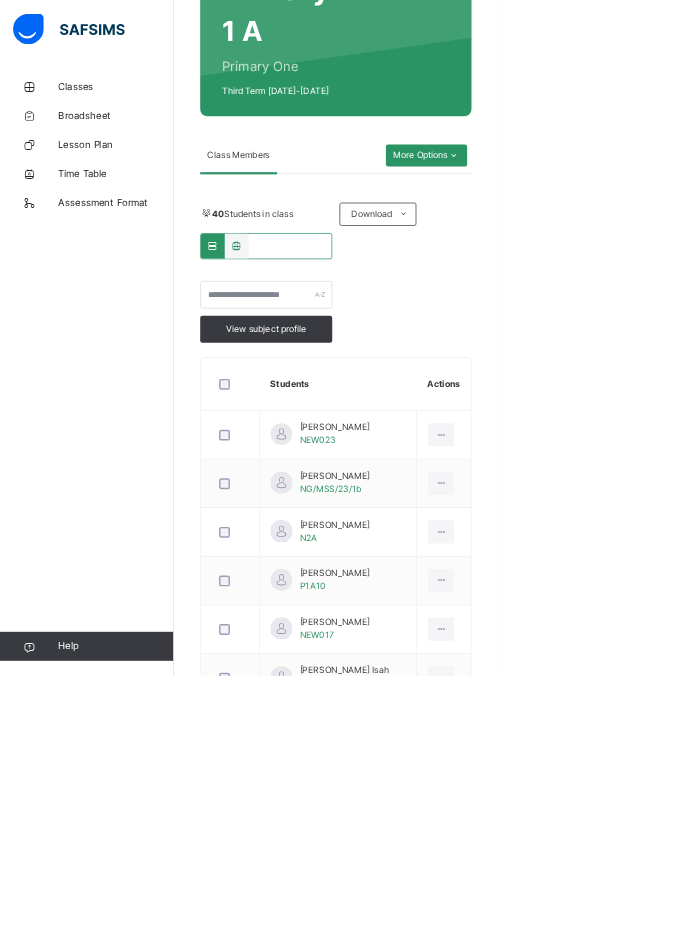 click on "More Options" at bounding box center [588, 214] 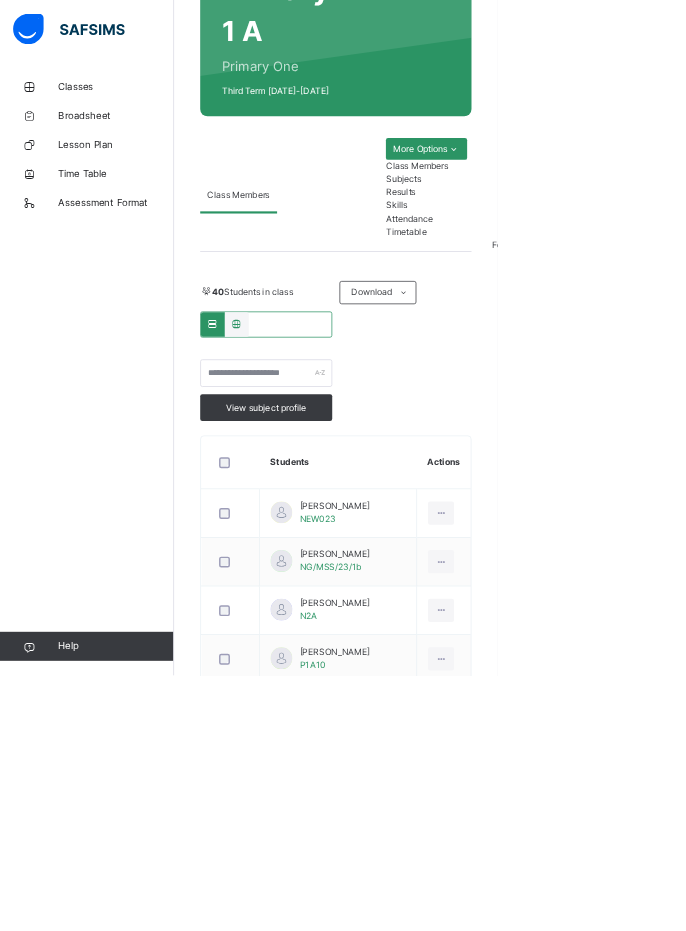 click on "Subjects" at bounding box center [588, 247] 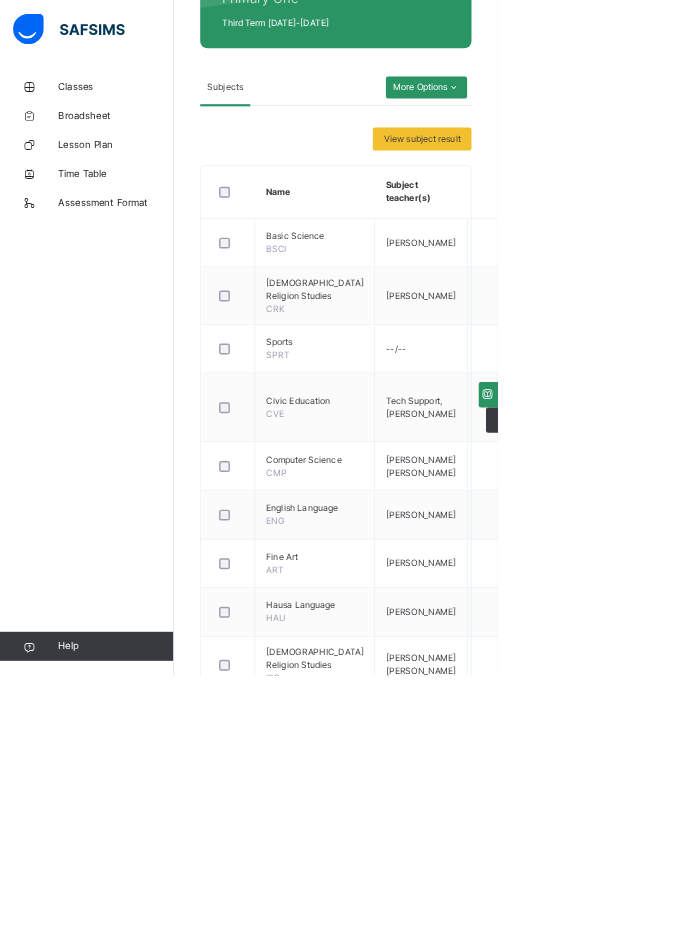 scroll, scrollTop: 321, scrollLeft: 0, axis: vertical 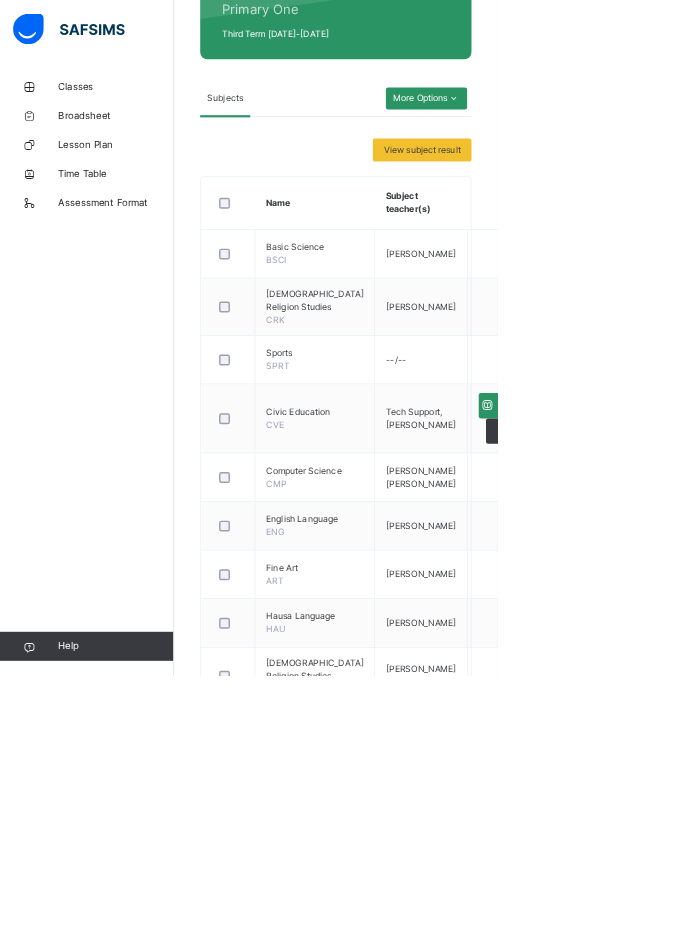 click on "Assess Students" at bounding box center (714, 560) 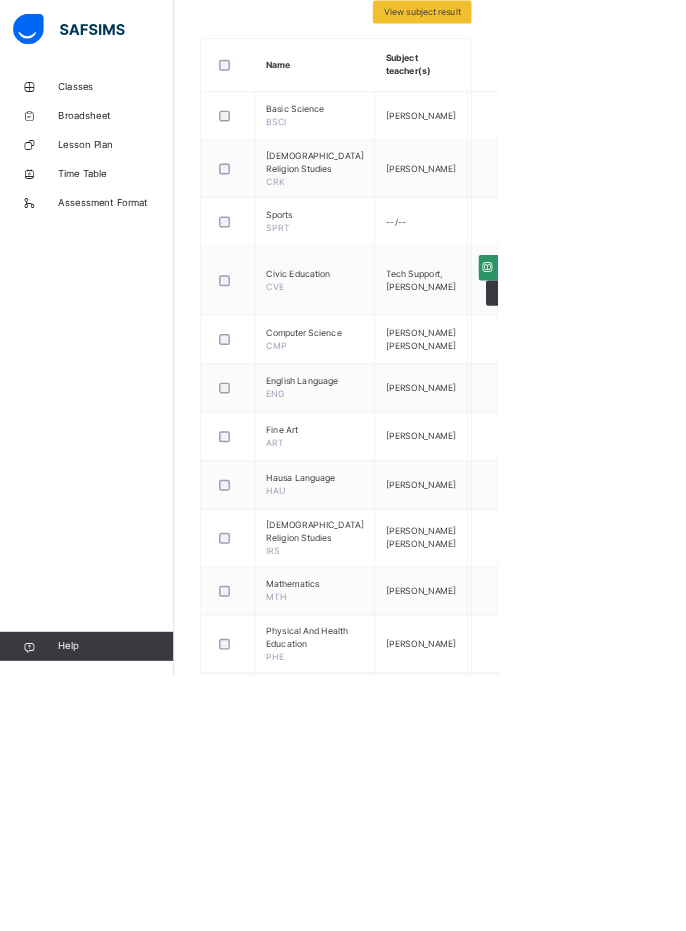 type on "**" 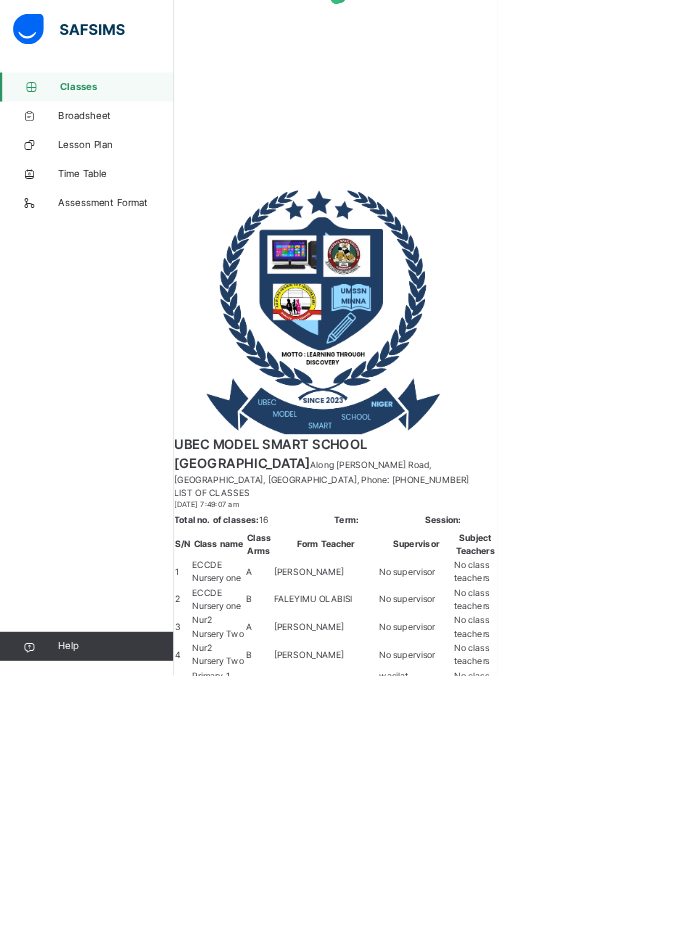 scroll, scrollTop: 0, scrollLeft: 0, axis: both 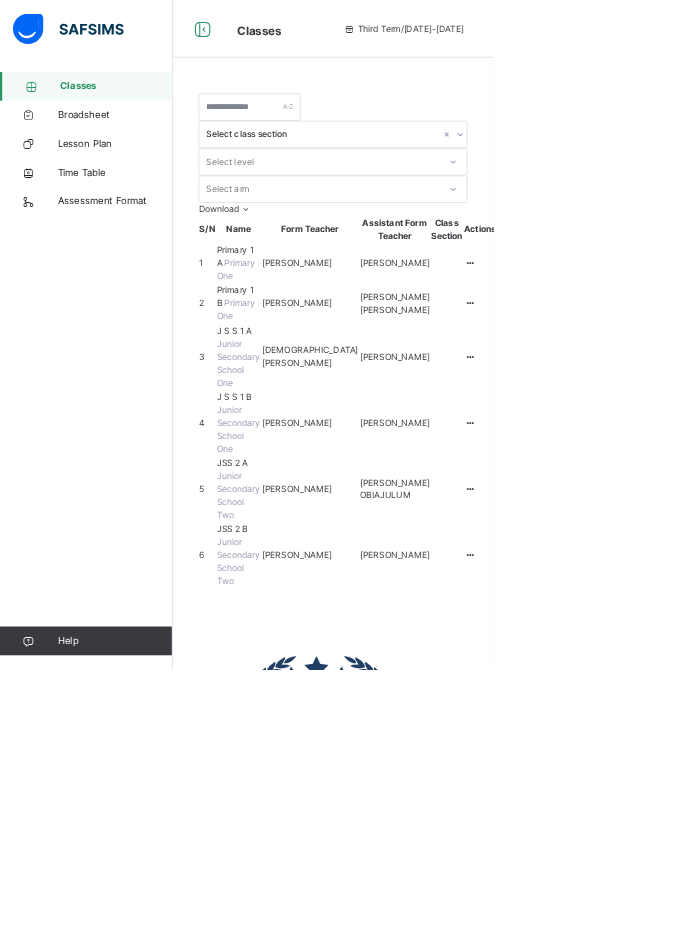 click at bounding box center [653, 495] 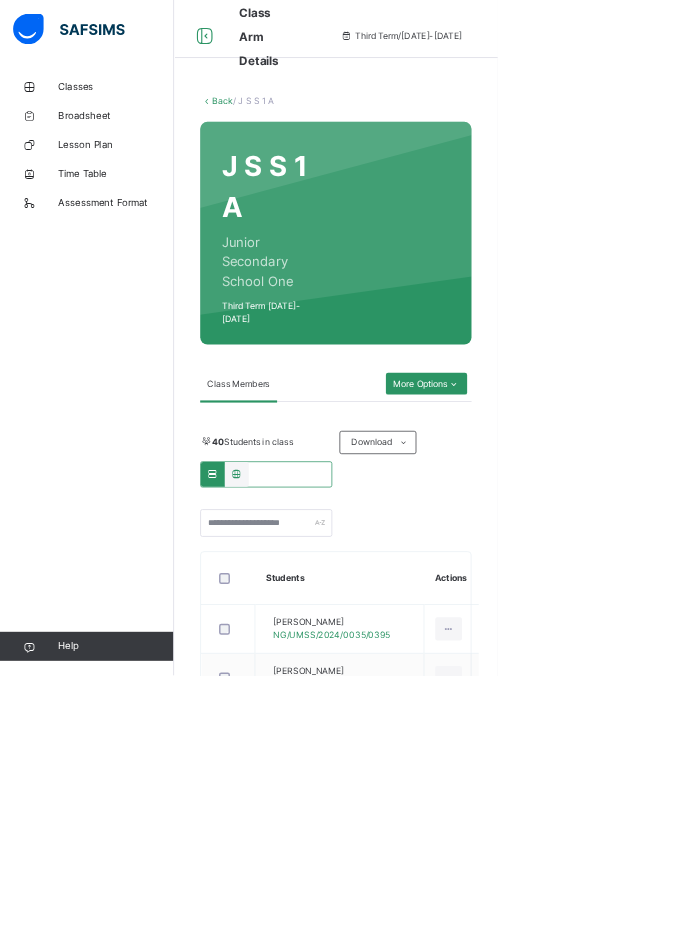 click on "More Options" at bounding box center [588, 529] 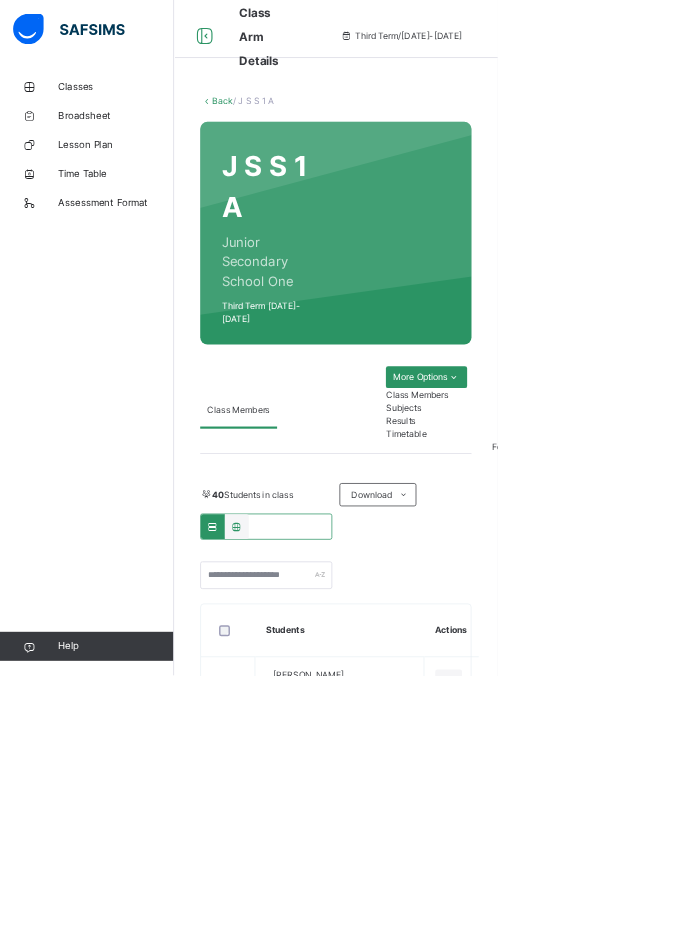 click on "Subjects" at bounding box center (588, 562) 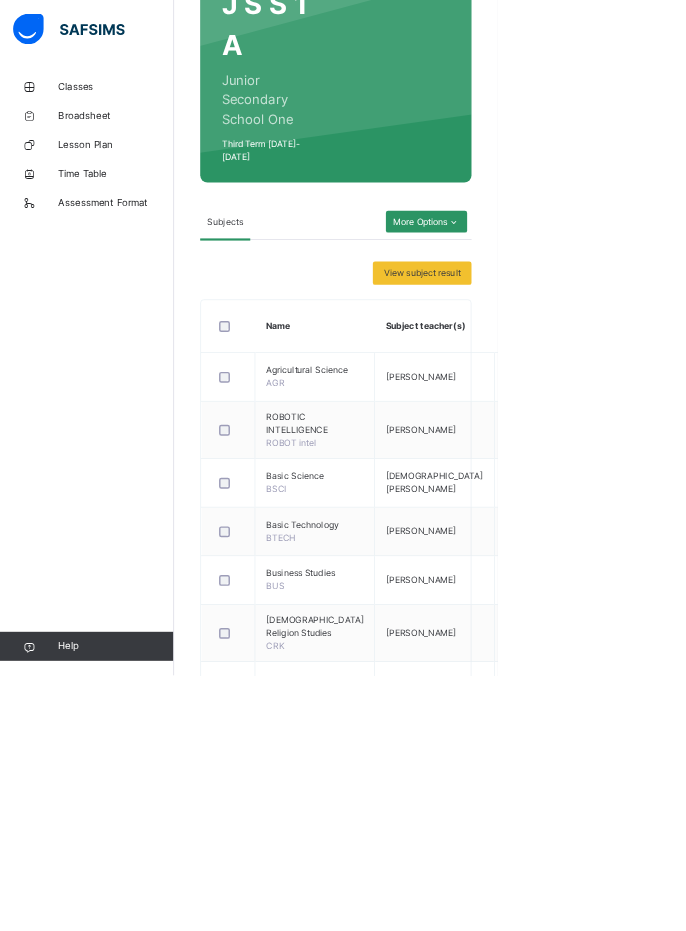 scroll, scrollTop: 262, scrollLeft: 0, axis: vertical 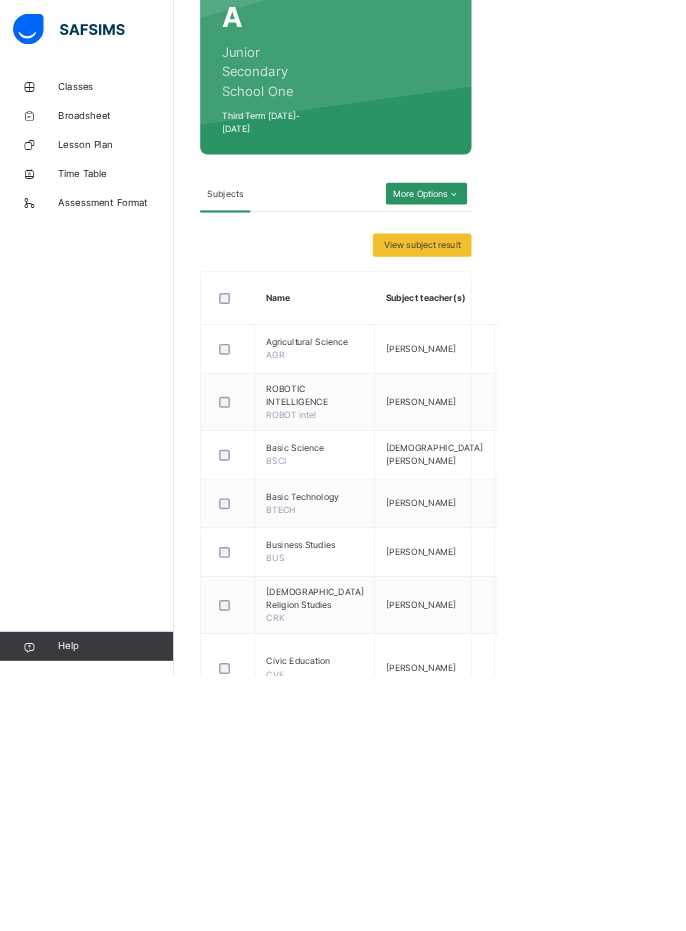 click on "Assess Students" at bounding box center (751, 904) 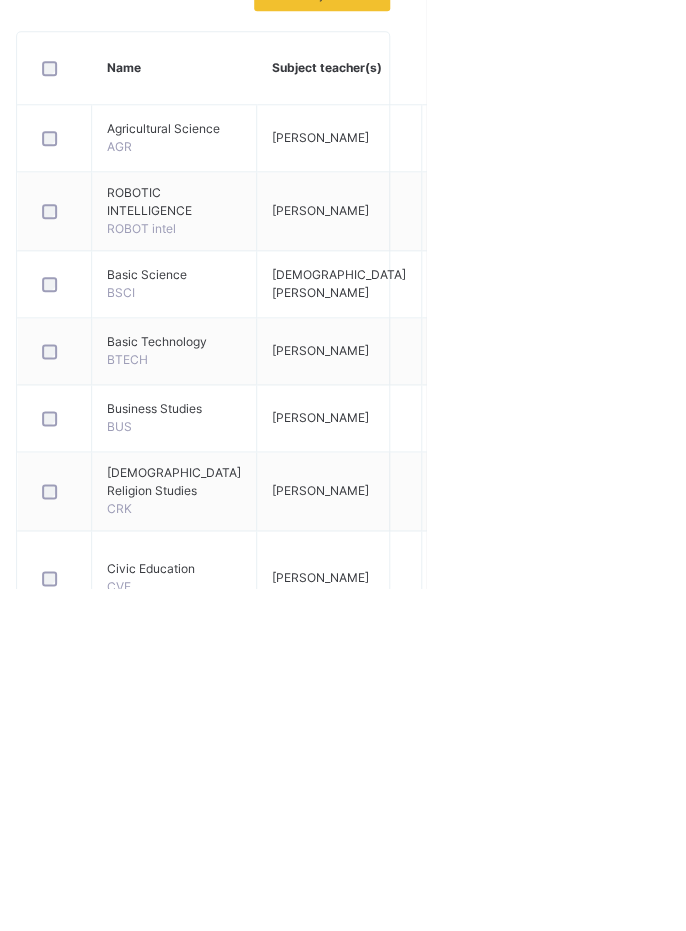 scroll, scrollTop: 408, scrollLeft: 0, axis: vertical 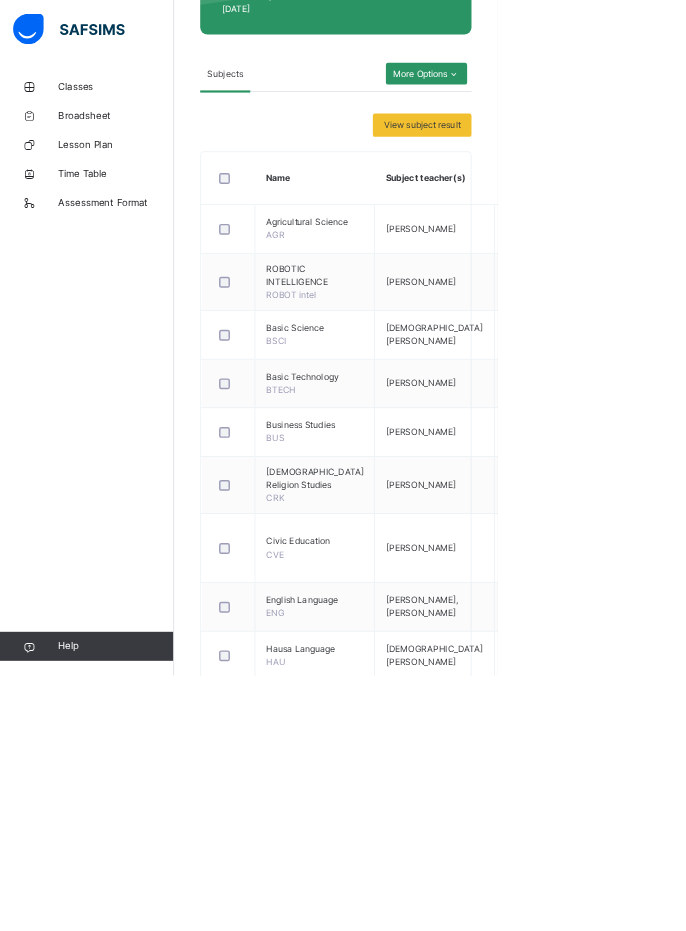 click at bounding box center (833, 2036) 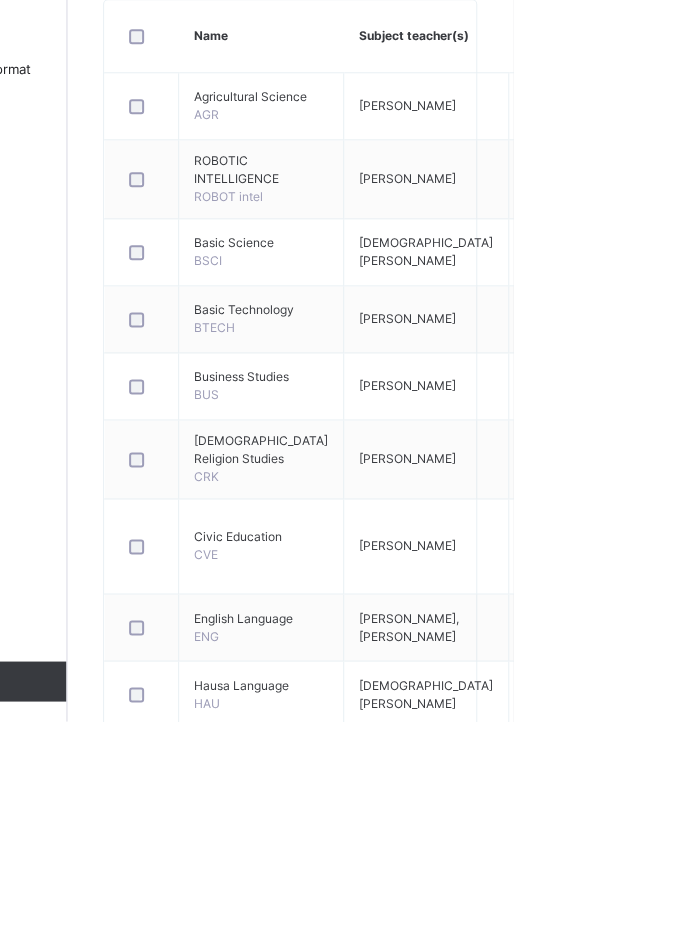 scroll, scrollTop: 427, scrollLeft: 0, axis: vertical 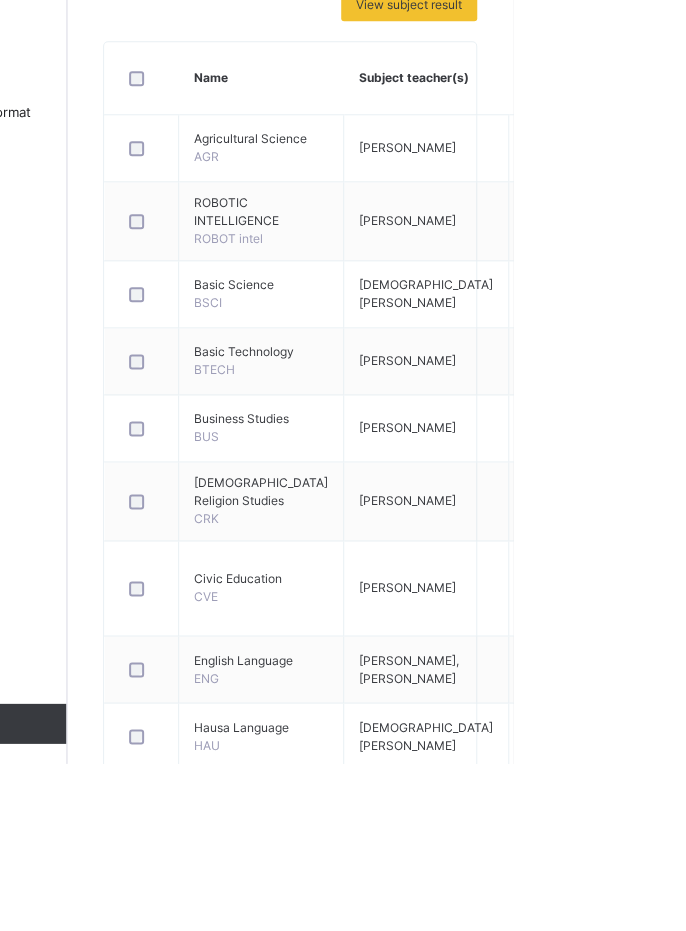 click at bounding box center [833, 2097] 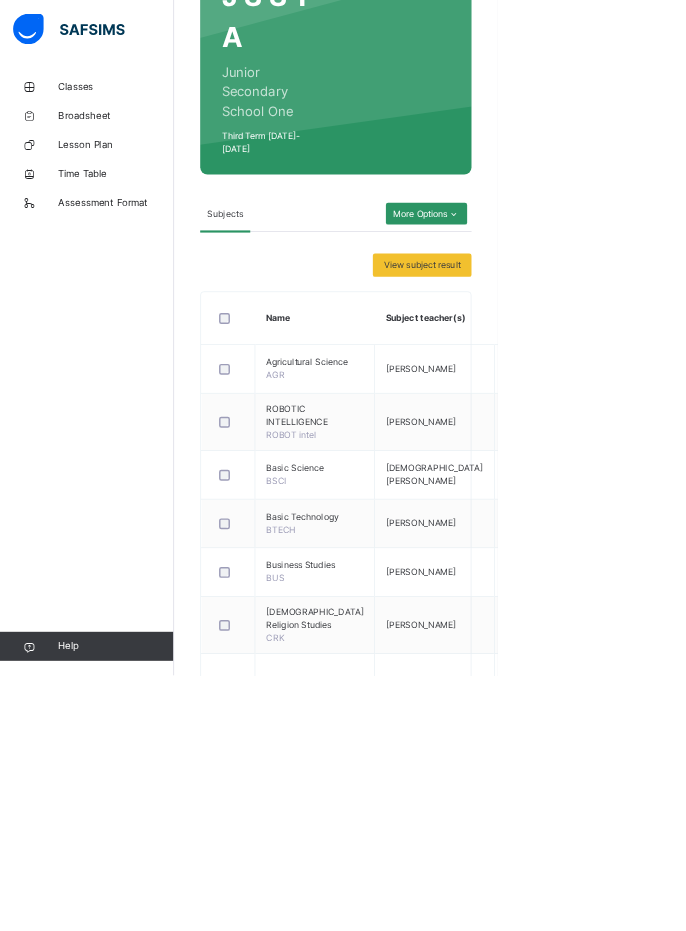 click at bounding box center [1047, 2115] 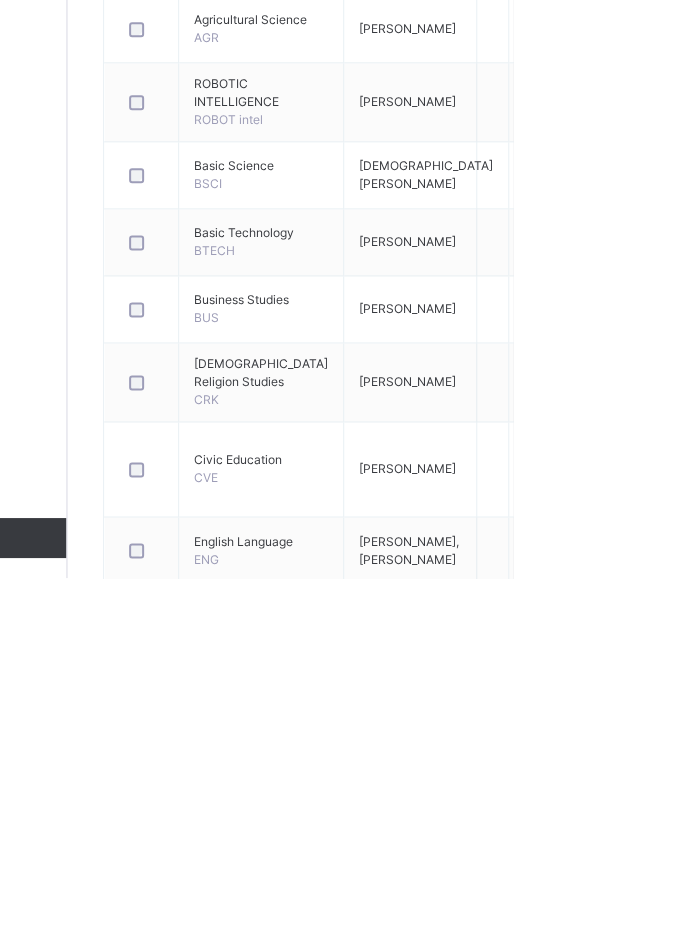 scroll, scrollTop: 351, scrollLeft: 0, axis: vertical 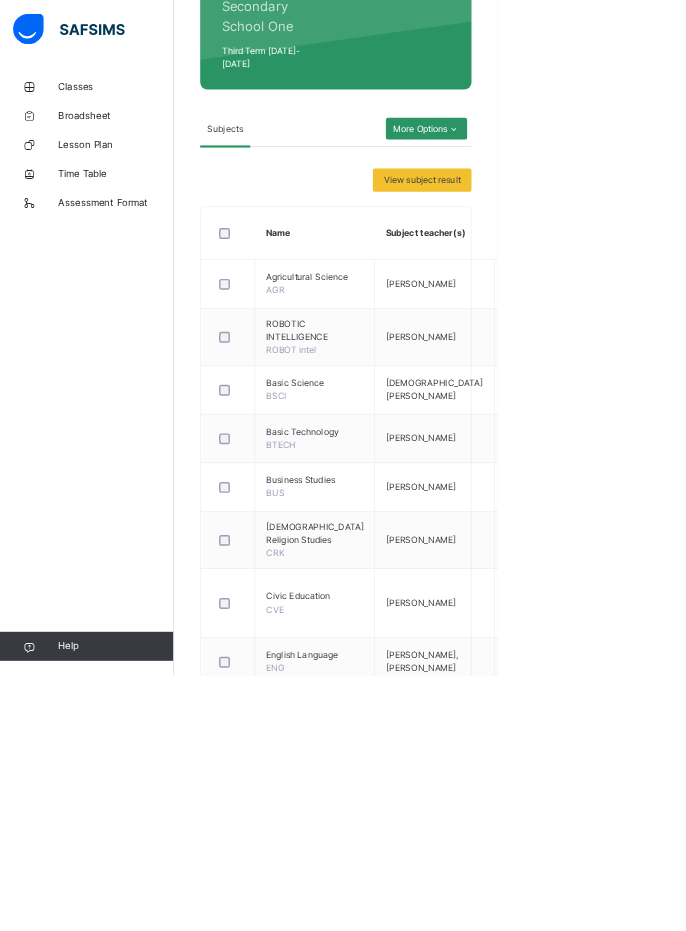 click on "×" at bounding box center [927, 1724] 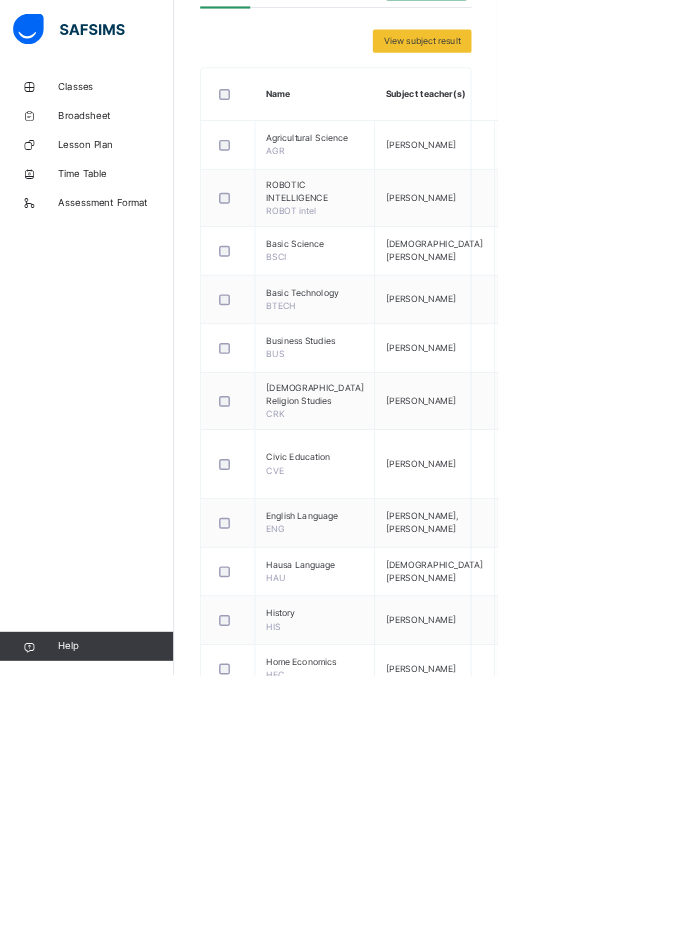 scroll, scrollTop: 784, scrollLeft: 0, axis: vertical 